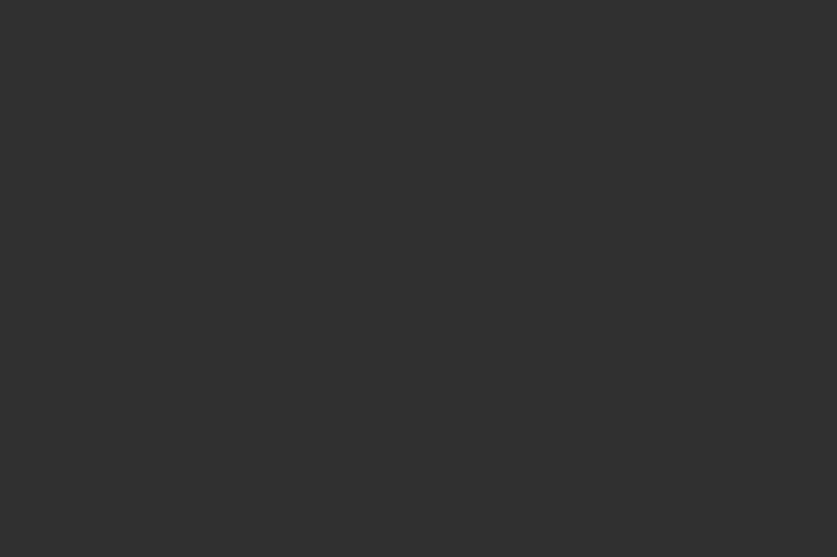scroll, scrollTop: 0, scrollLeft: 0, axis: both 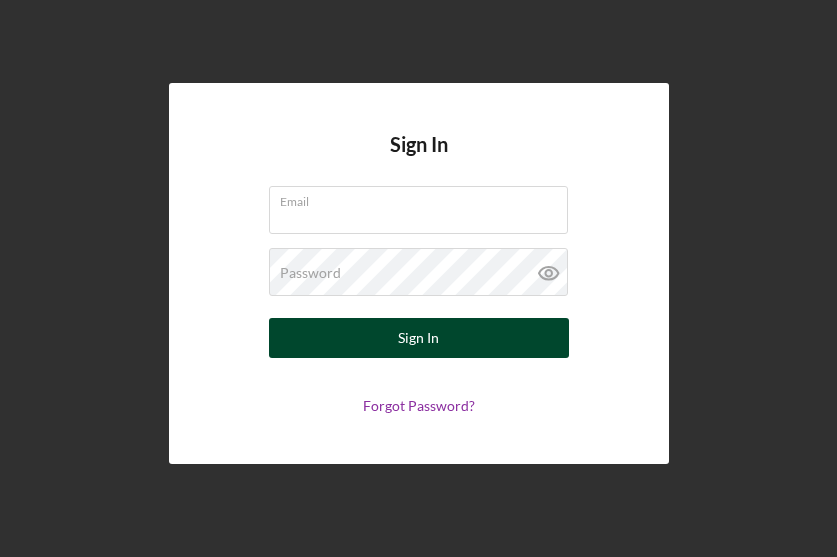 type on "[EMAIL]" 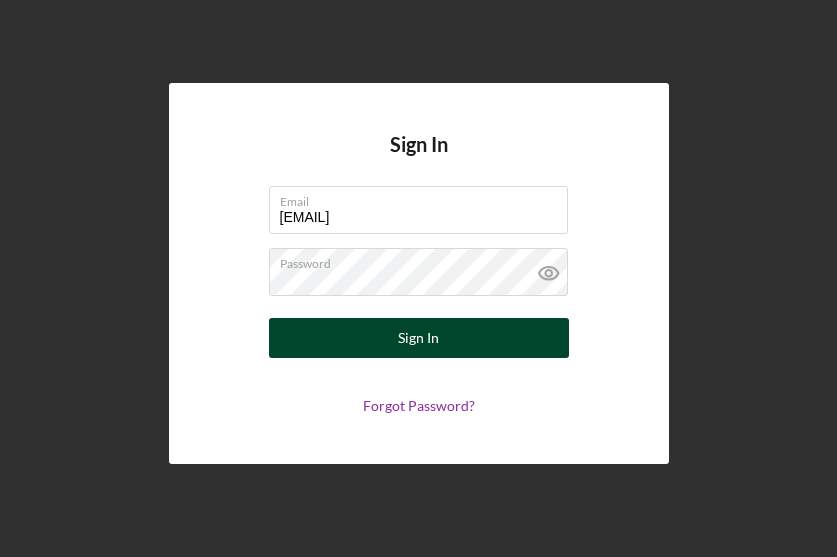 click on "Sign In" at bounding box center (418, 338) 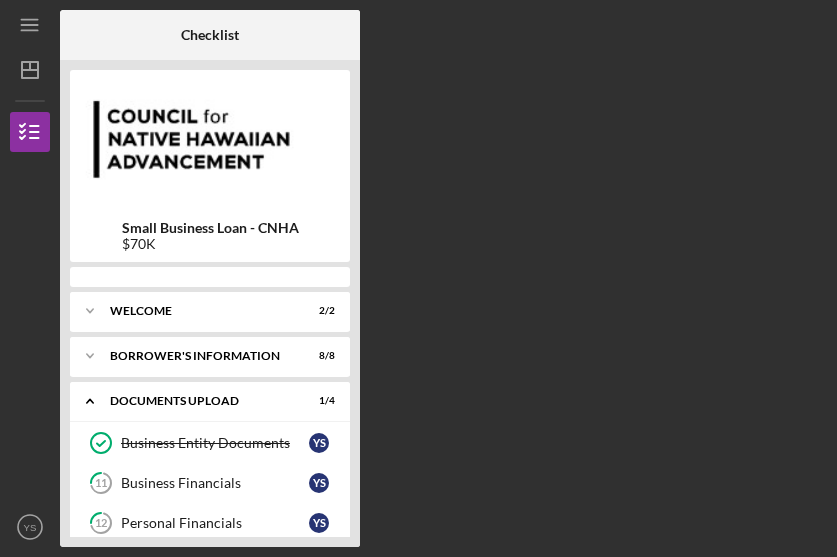 scroll, scrollTop: 111, scrollLeft: 0, axis: vertical 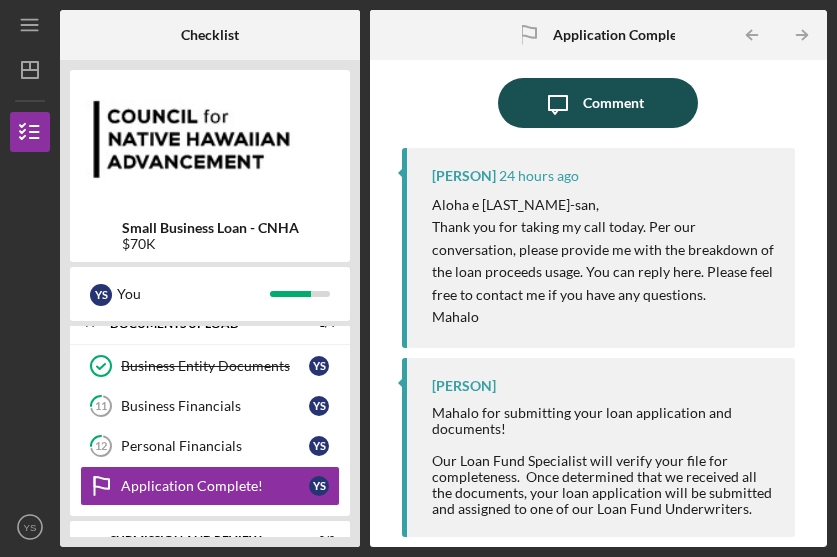 click on "Icon/Message" 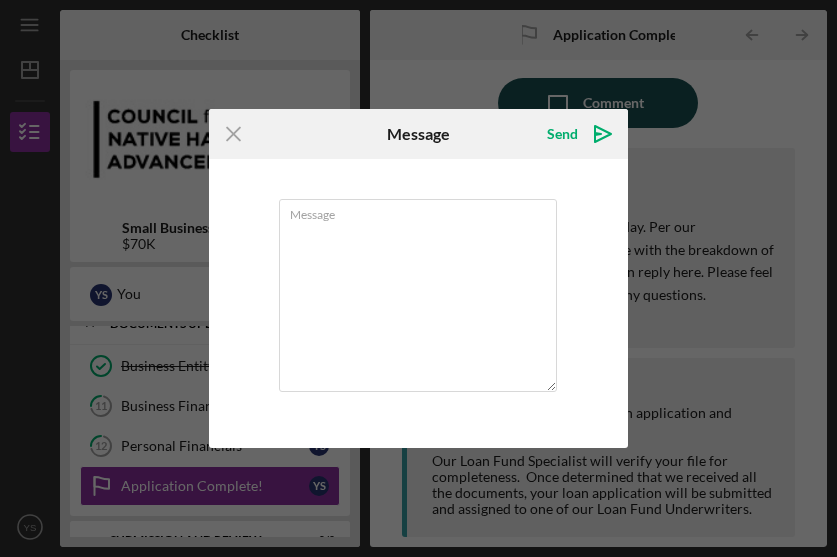 scroll, scrollTop: 0, scrollLeft: 0, axis: both 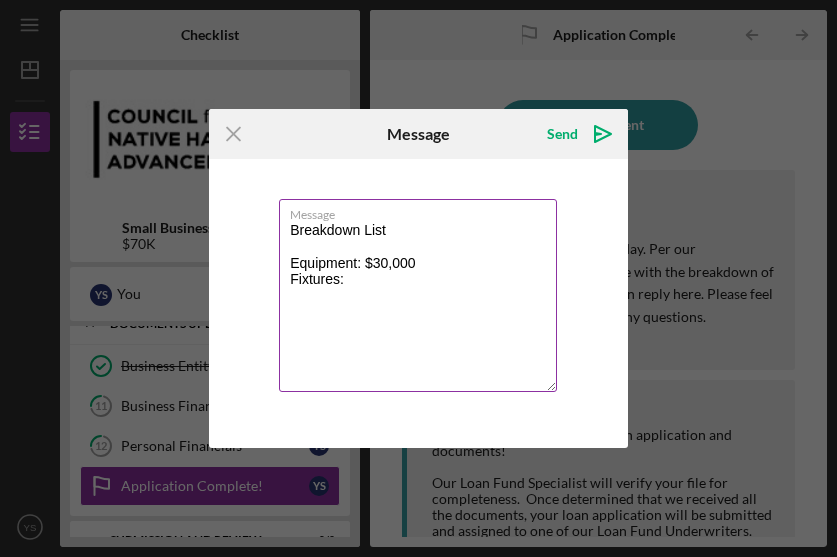 click on "Breakdown List
Equipment: $30,000
Fixtures:" at bounding box center (418, 295) 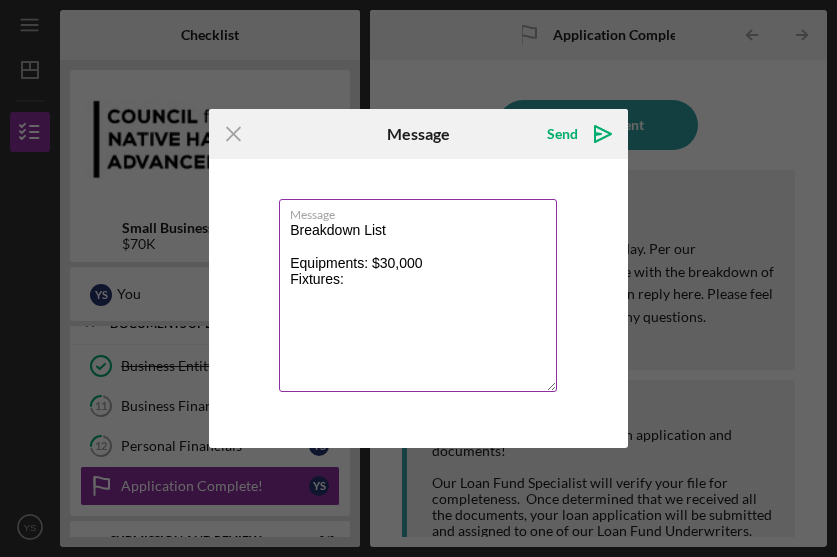 click on "Breakdown List
Equipments: $30,000
Fixtures:" at bounding box center [418, 295] 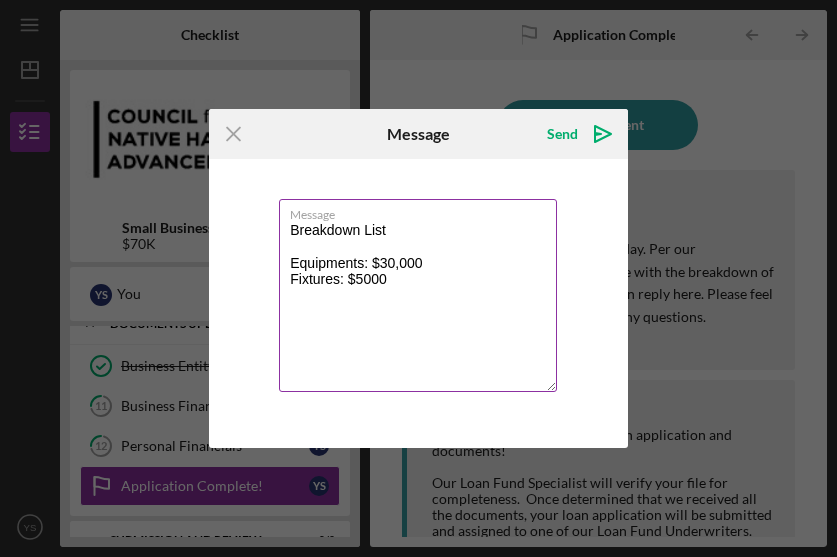 click on "Breakdown List
Equipments: $30,000
Fixtures: $5000" at bounding box center [418, 295] 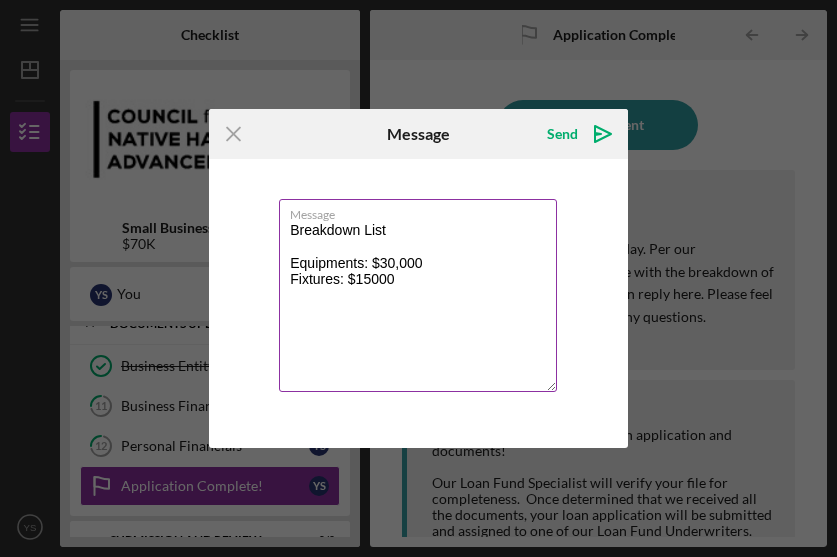 click on "Breakdown List
Equipments: $30,000
Fixtures: $15000" at bounding box center [418, 295] 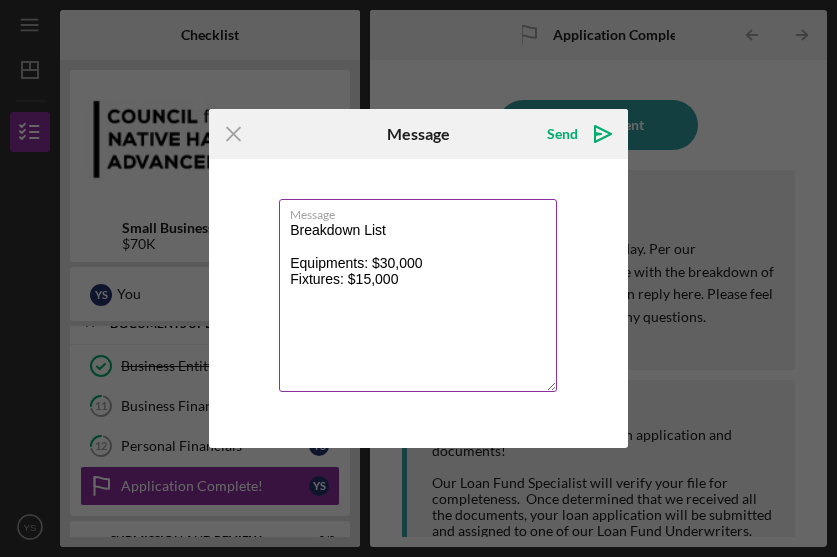click on "Breakdown List
Equipments: $30,000
Fixtures: $15,000" at bounding box center (418, 295) 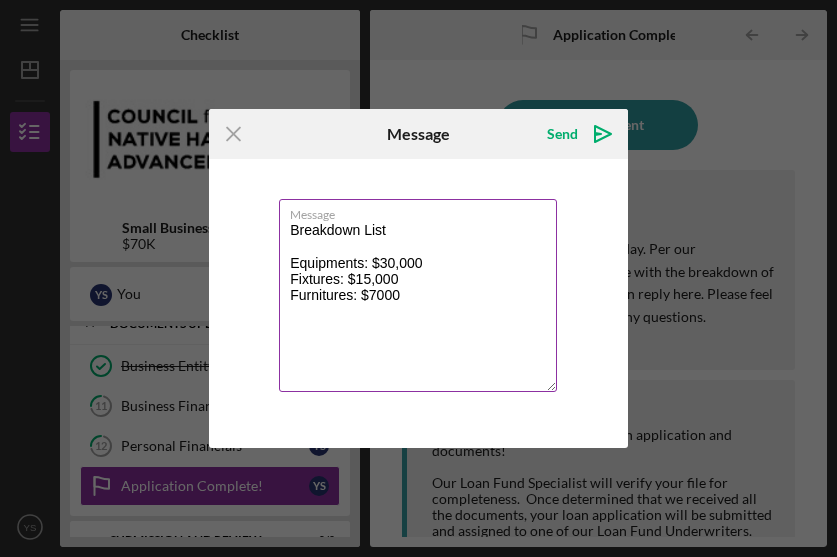 click on "Breakdown List
Equipments: $30,000
Fixtures: $15,000
Furnitures: $7000" at bounding box center (418, 295) 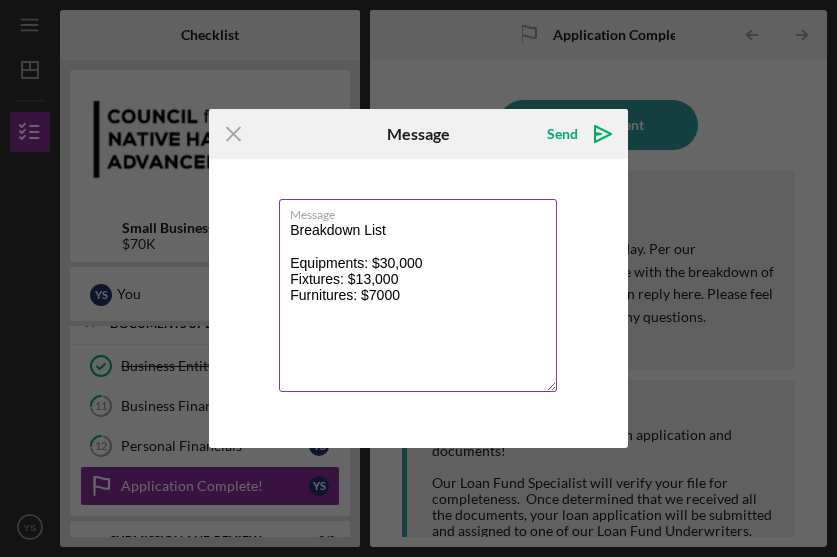 click on "Breakdown List
Equipments: $30,000
Fixtures: $13,000
Furnitures: $7000" at bounding box center [418, 295] 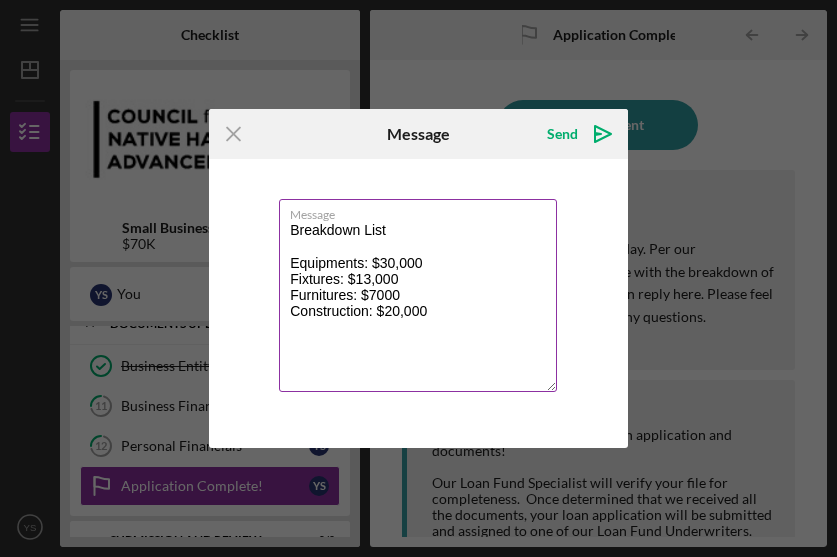 click on "Breakdown List
Equipments: $30,000
Fixtures: $13,000
Furnitures: $7000
Construction: $20,000" at bounding box center [418, 295] 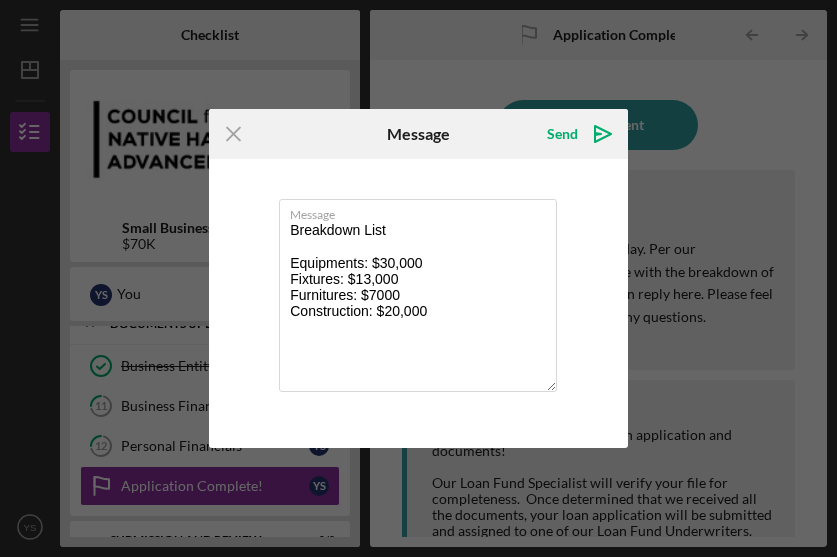 click on "Icon/Menu Close Message Send Icon/icon-invite-send Message Breakdown List
Equipments: $30,000
Fixtures: $13,000
Furnitures: $7000
Construction: $20,000 Cancel Send Icon/icon-invite-send" at bounding box center [418, 278] 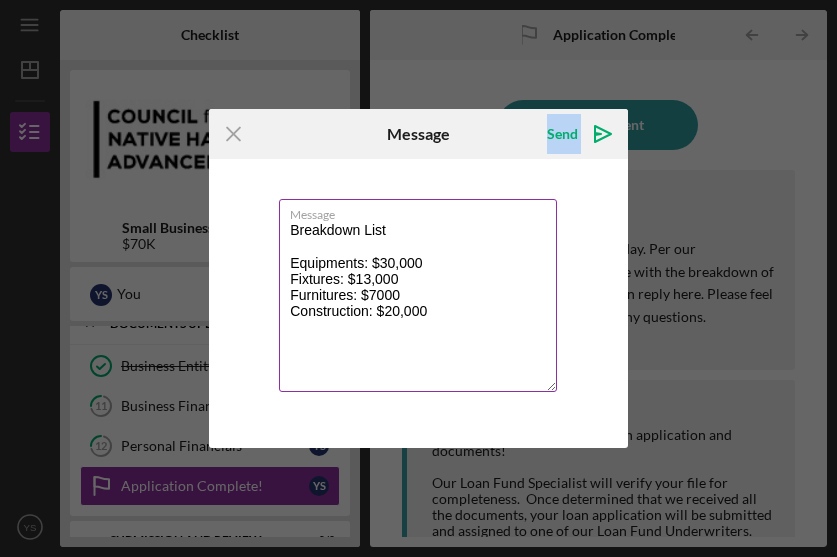 drag, startPoint x: 460, startPoint y: 129, endPoint x: 433, endPoint y: 203, distance: 78.77182 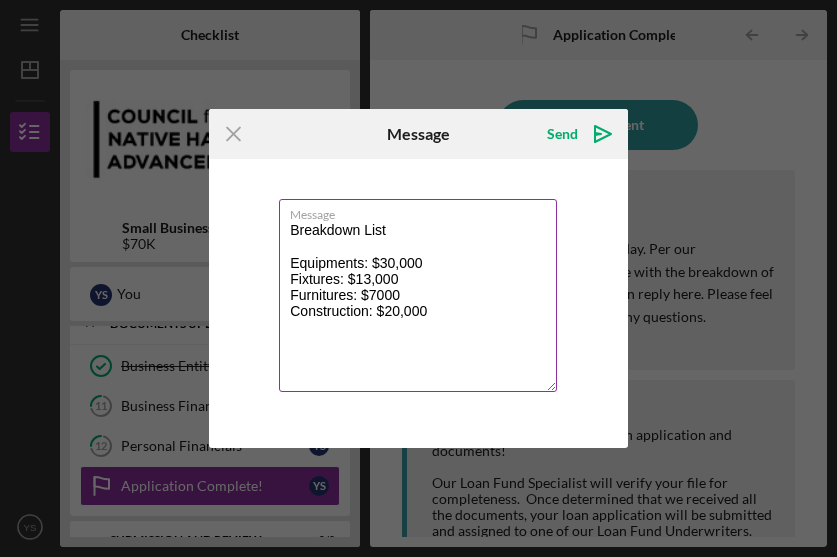 click on "Breakdown List
Equipments: $30,000
Fixtures: $13,000
Furnitures: $7000
Construction: $20,000" at bounding box center (418, 295) 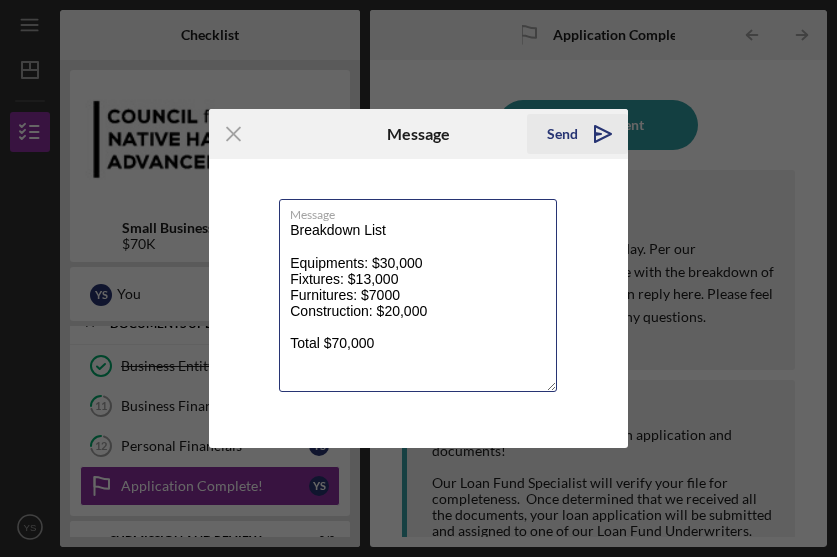 type on "Breakdown List
Equipments: $30,000
Fixtures: $13,000
Furnitures: $7000
Construction: $20,000
Total $70,000" 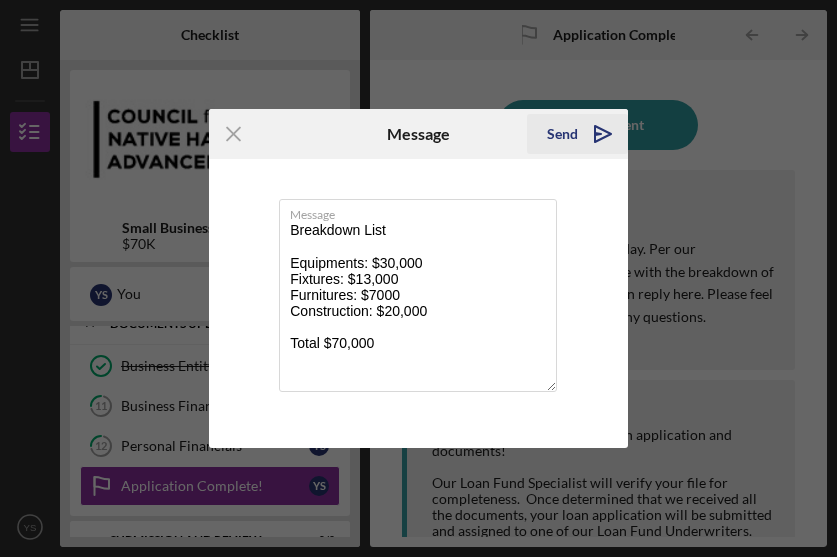 click on "Send" at bounding box center (562, 134) 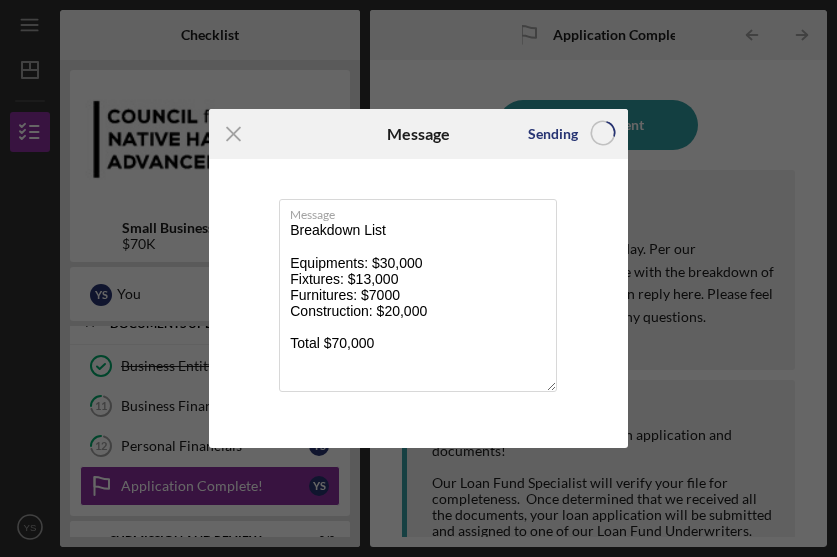 type 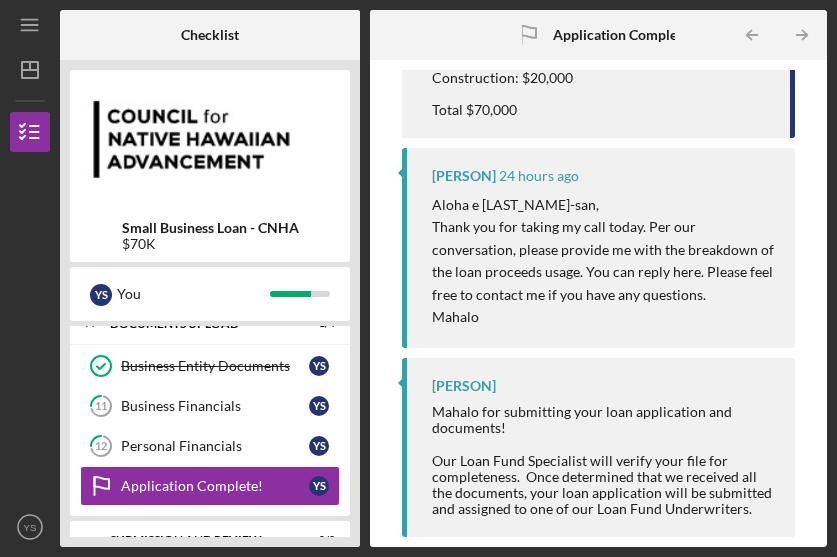 scroll, scrollTop: 0, scrollLeft: 0, axis: both 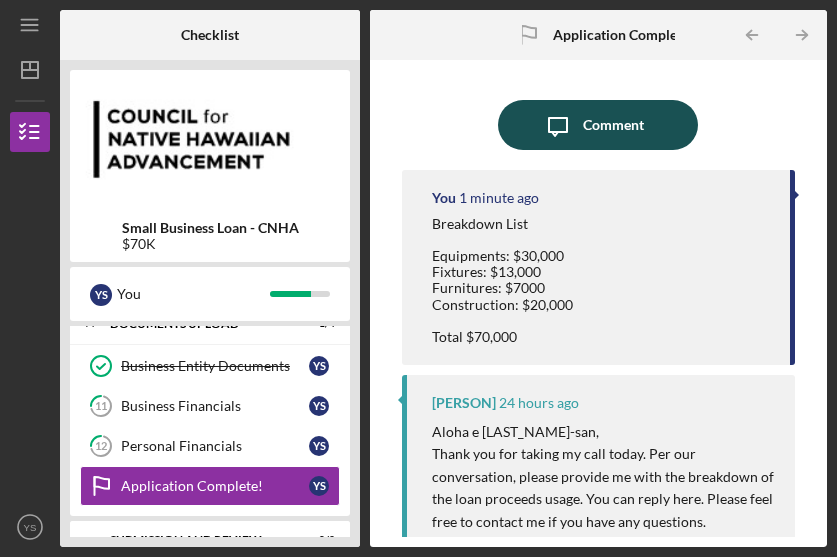 click on "Comment" at bounding box center [613, 125] 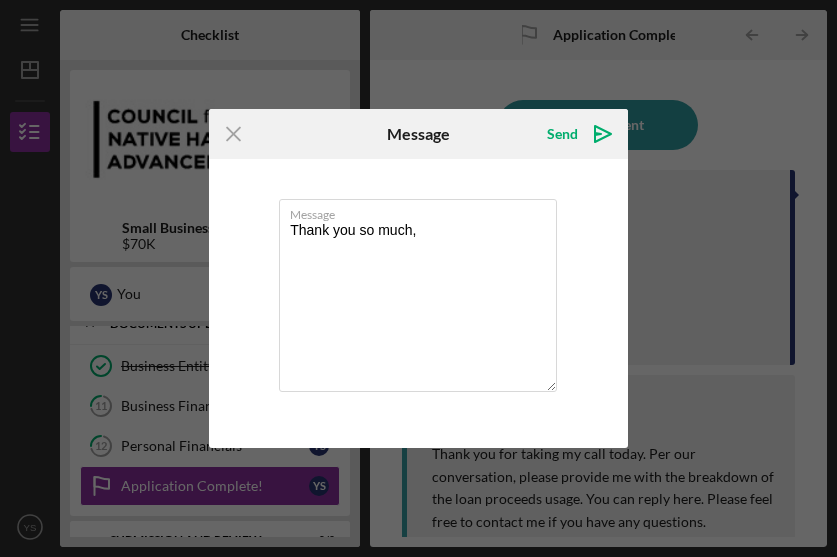 type on "Thank you so much," 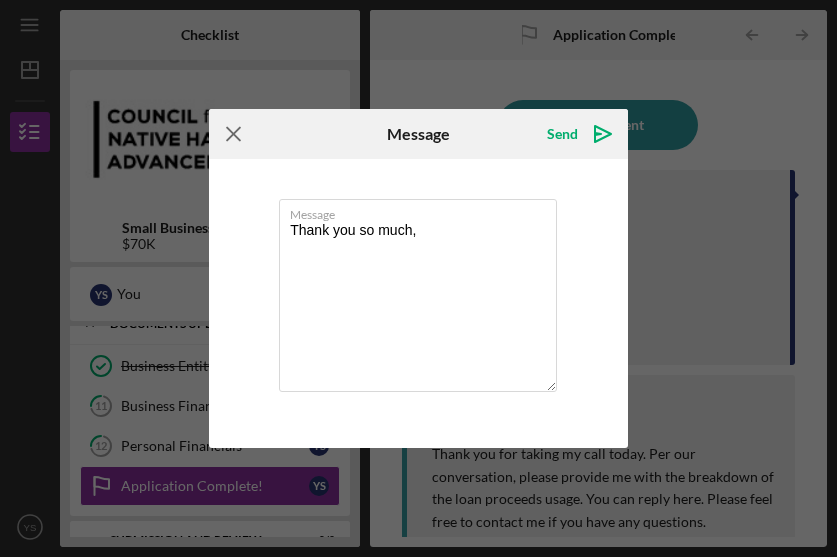 click 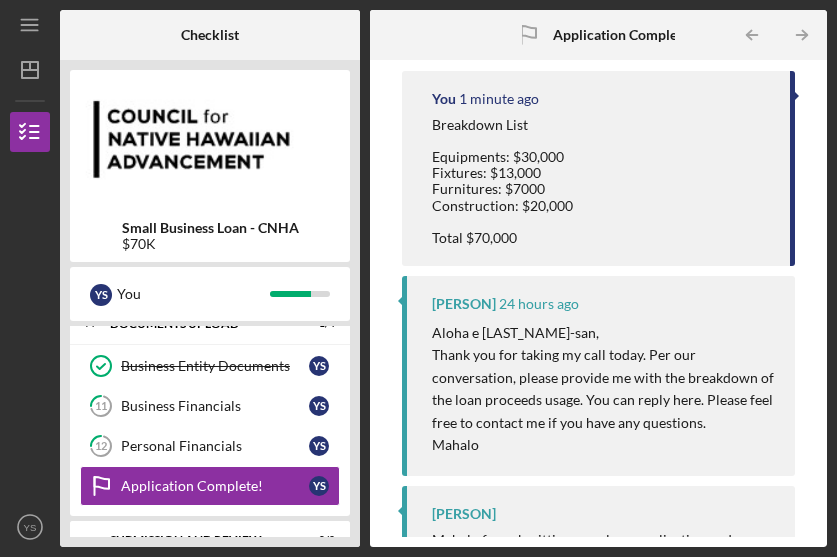 scroll, scrollTop: 0, scrollLeft: 0, axis: both 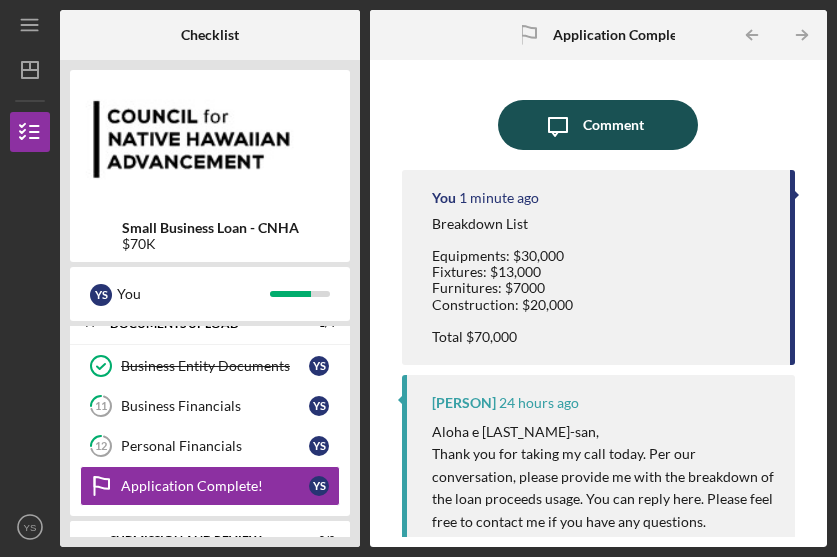 click on "Icon/Message" 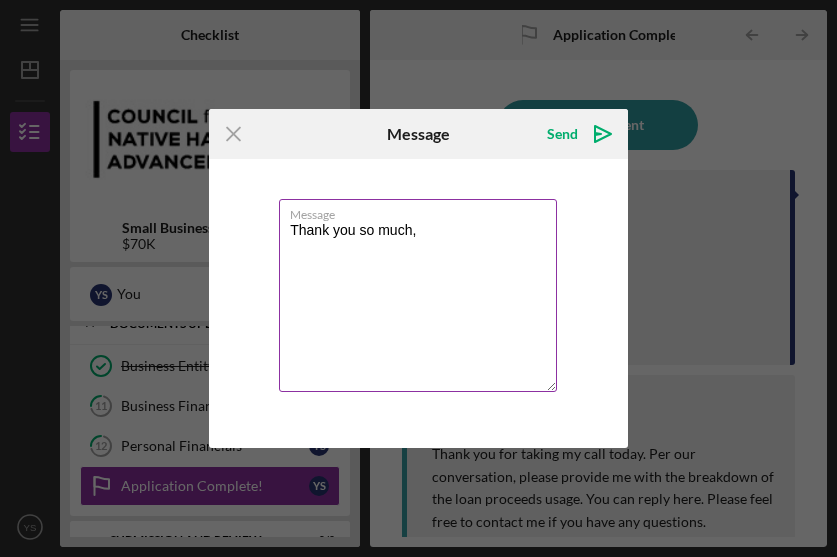 click on "Thank you so much," at bounding box center (418, 295) 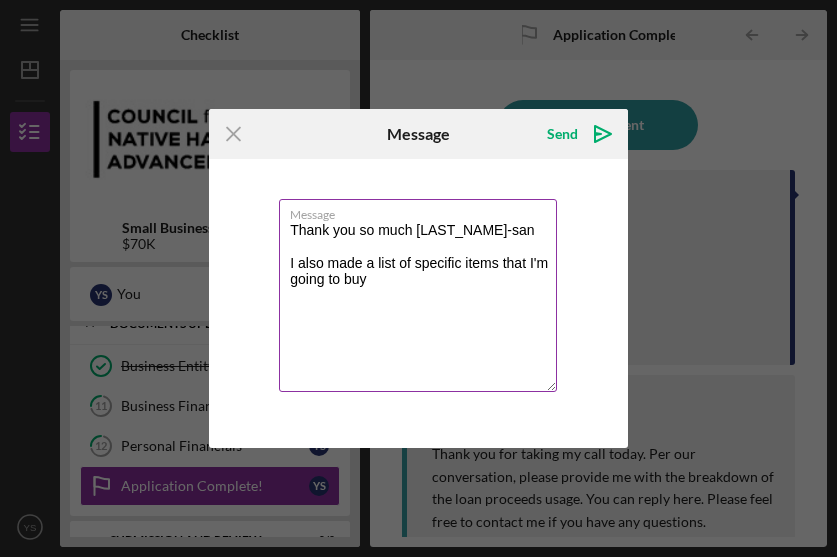 click on "Thank you so much [LAST_NAME]-san
I also made a list of specific items that I'm going to buy" at bounding box center [418, 295] 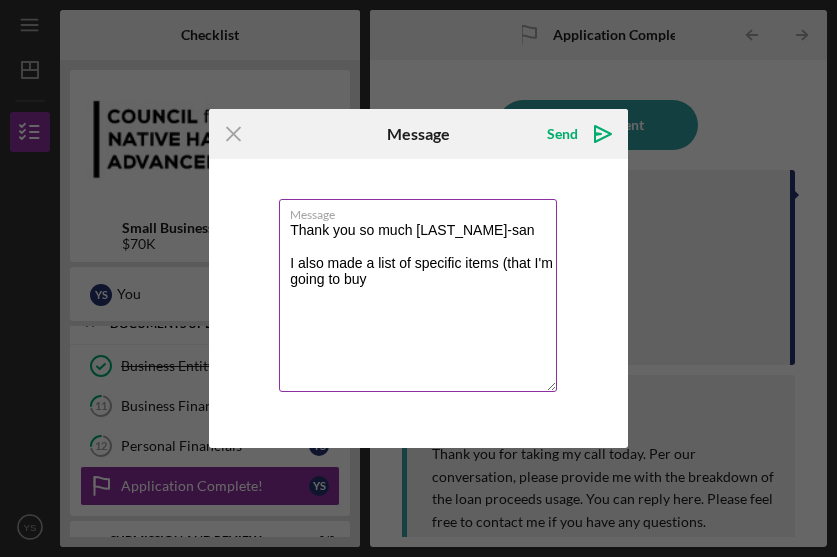 click on "Thank you so much [LAST_NAME]-san
I also made a list of specific items (that I'm going to buy" at bounding box center [418, 295] 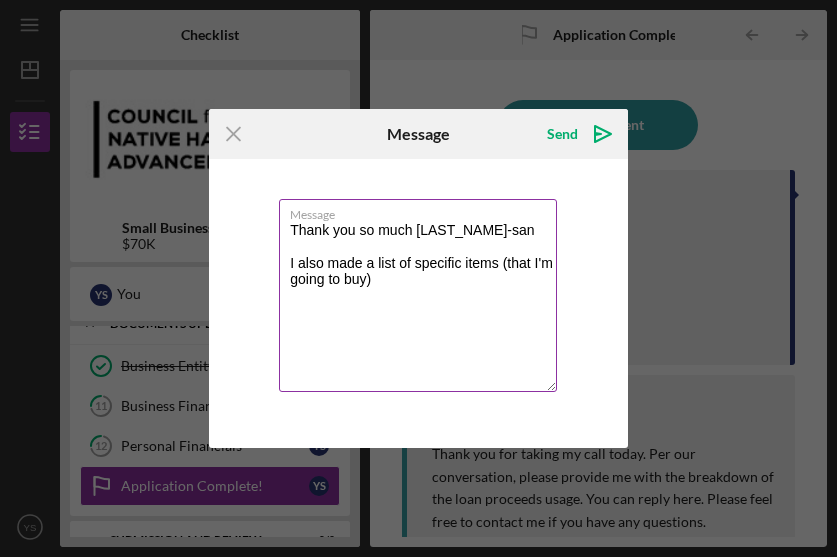 click on "Thank you so much [LAST_NAME]-san
I also made a list of specific items (that I'm going to buy)" at bounding box center [418, 295] 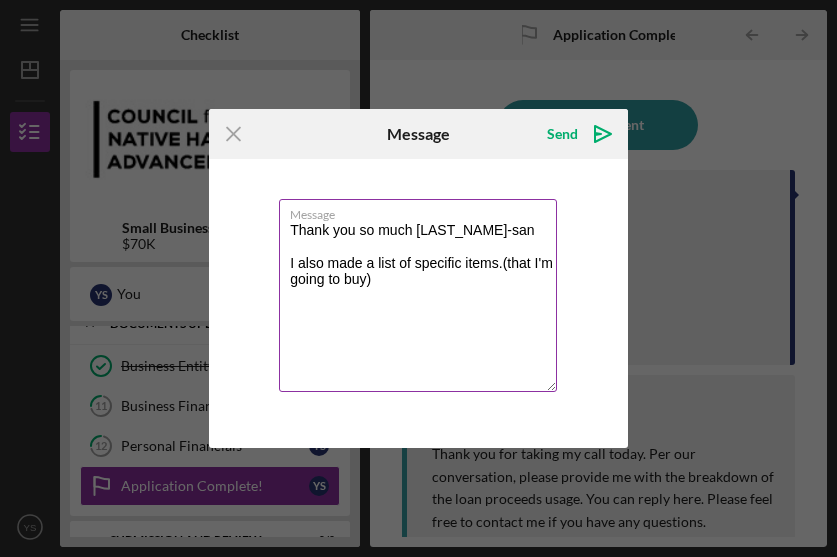 click on "Thank you so much [LAST_NAME]-san
I also made a list of specific items.(that I'm going to buy)" at bounding box center (418, 295) 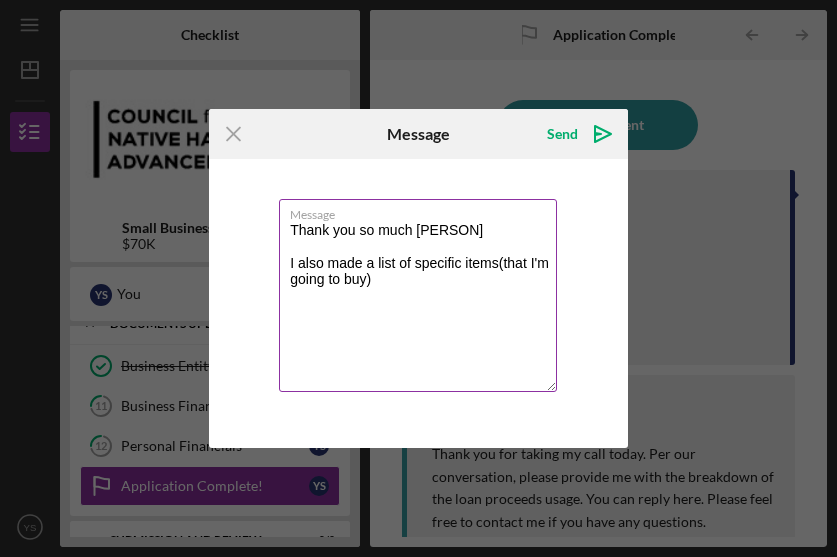 click on "Thank you so much [PERSON]
I also made a list of specific items(that I'm going to buy)" at bounding box center (418, 295) 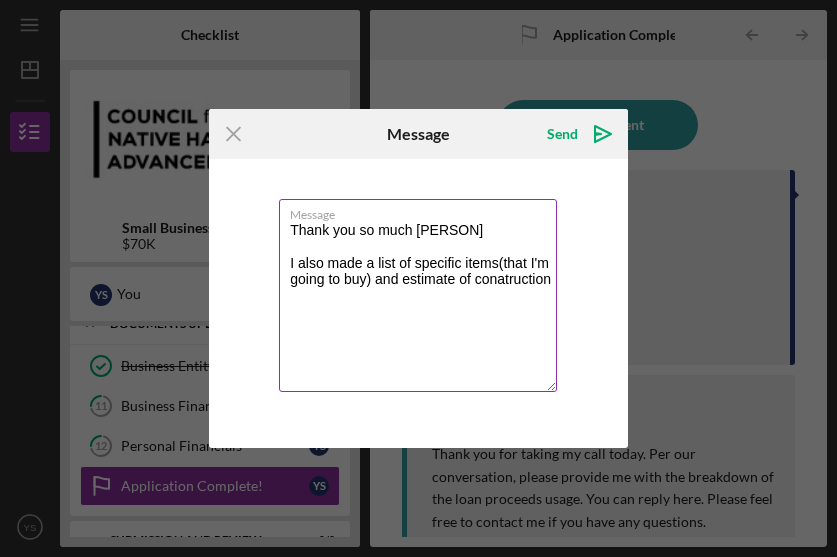 click on "Thank you so much [PERSON]
I also made a list of specific items(that I'm going to buy) and estimate of conatruction" at bounding box center (418, 295) 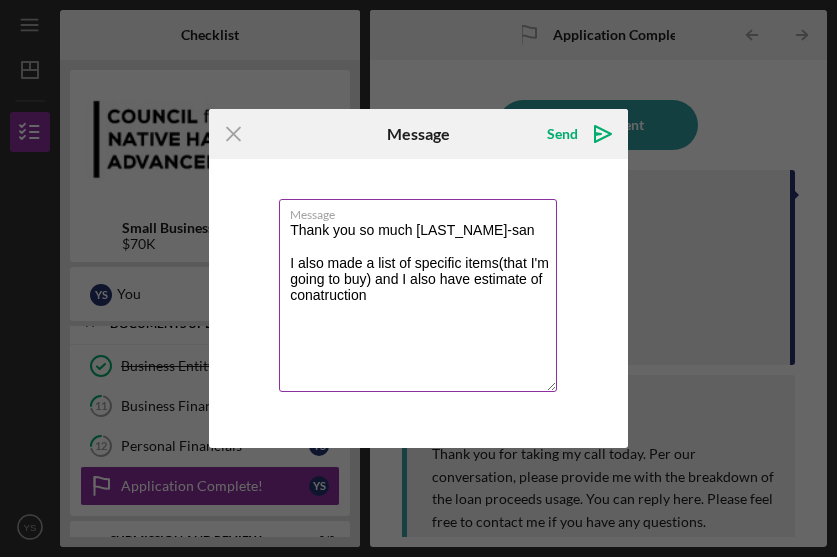 click on "Thank you so much [LAST_NAME]-san
I also made a list of specific items(that I'm going to buy) and I also have estimate of conatruction" at bounding box center (418, 295) 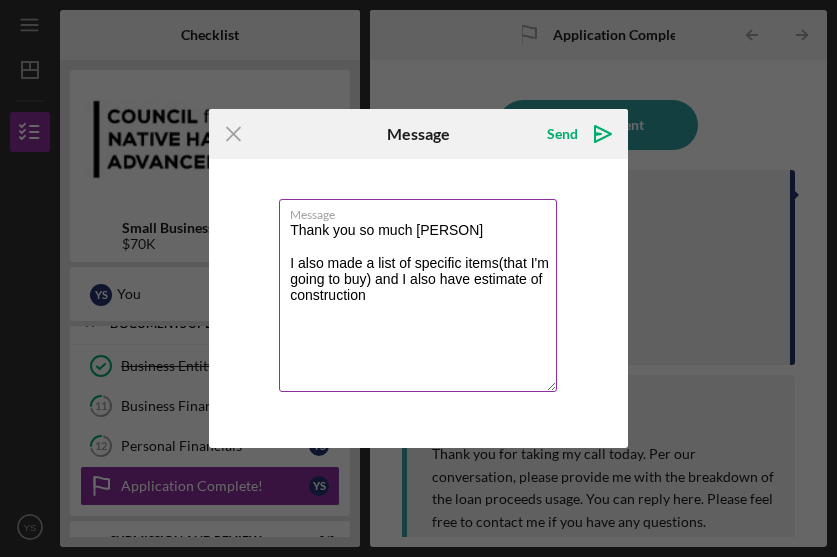 click on "Thank you so much [PERSON]
I also made a list of specific items(that I'm going to buy) and I also have estimate of construction" at bounding box center [418, 295] 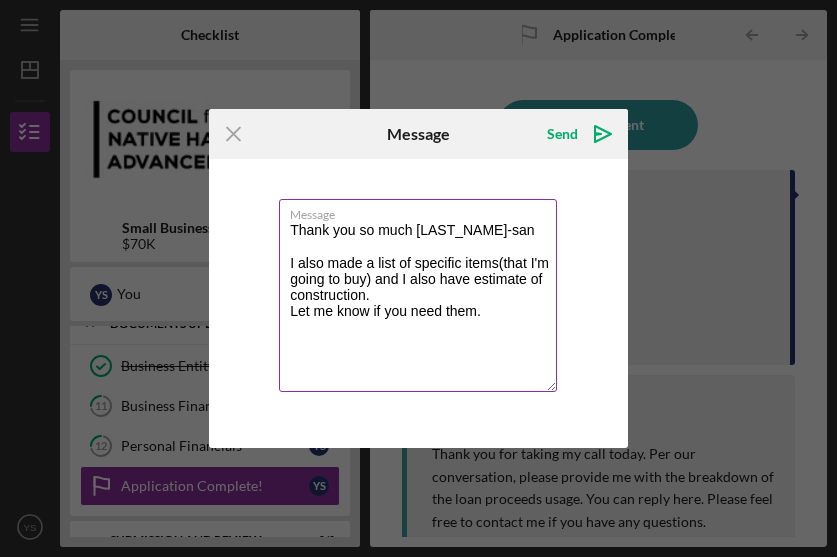 click on "Thank you so much [LAST_NAME]-san
I also made a list of specific items(that I'm going to buy) and I also have estimate of construction.
Let me know if you need them." at bounding box center [418, 295] 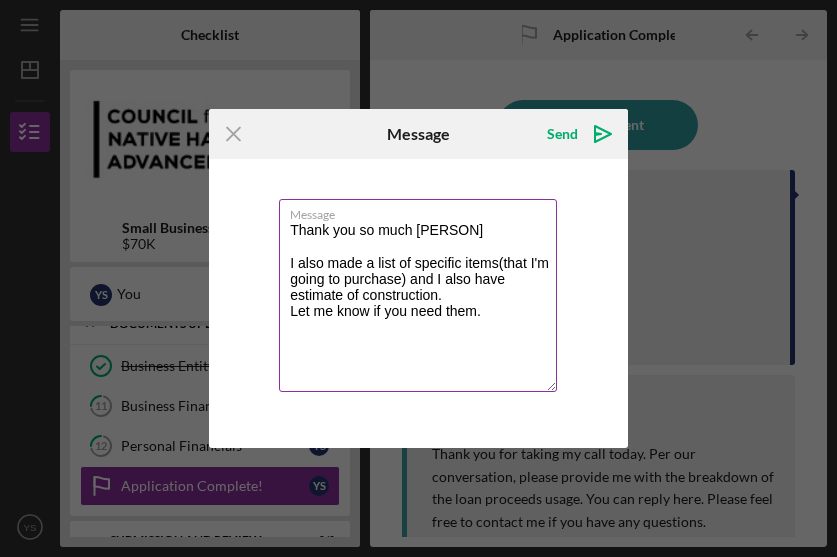 click on "Thank you so much [PERSON]
I also made a list of specific items(that I'm going to purchase) and I also have estimate of construction.
Let me know if you need them." at bounding box center (418, 295) 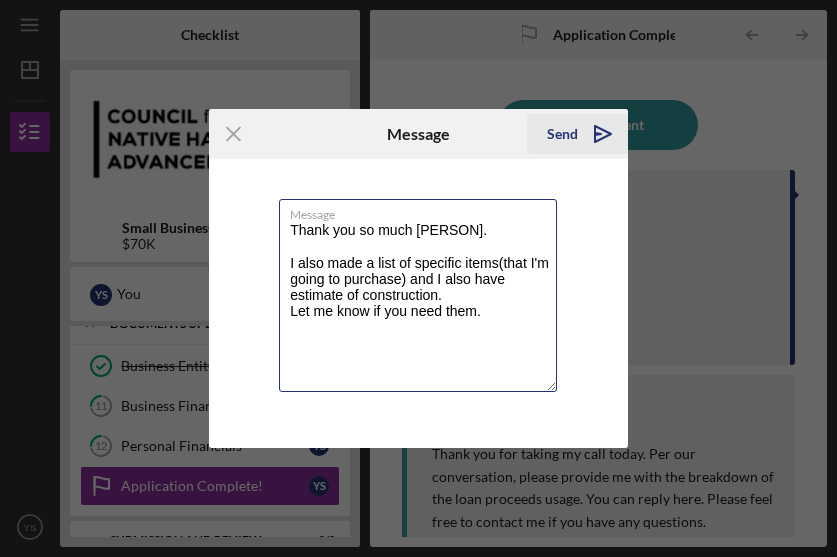type on "Thank you so much [PERSON].
I also made a list of specific items(that I'm going to purchase) and I also have estimate of construction.
Let me know if you need them." 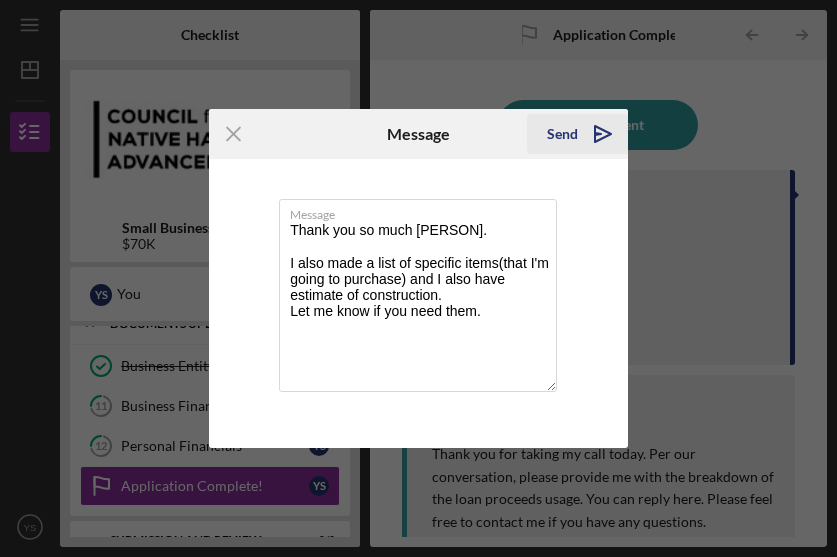 click on "Send" at bounding box center [562, 134] 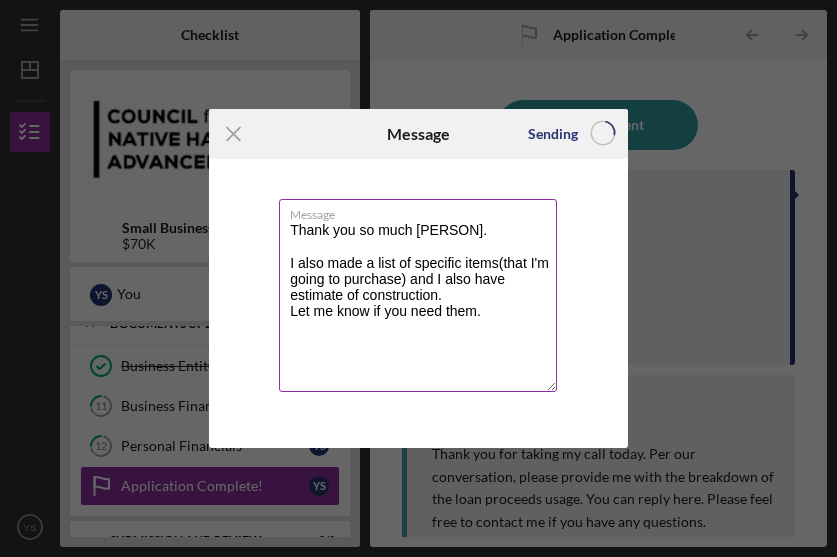 type 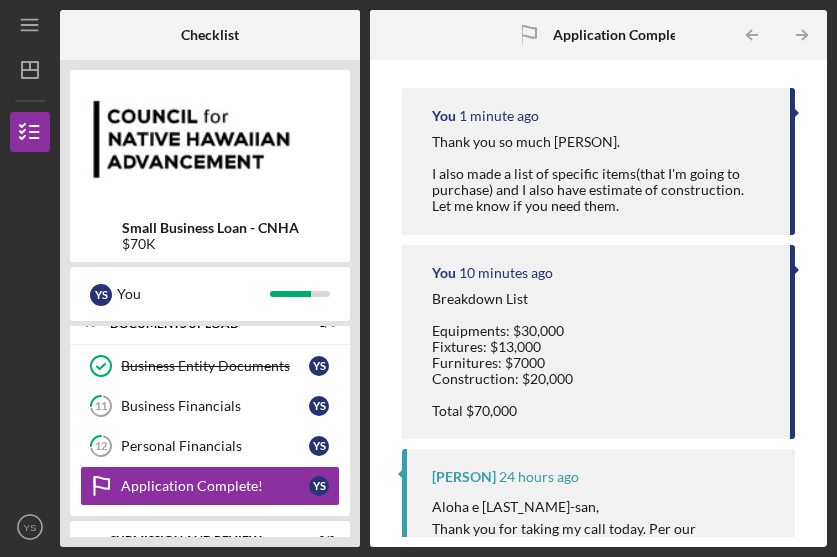 scroll, scrollTop: 81, scrollLeft: 0, axis: vertical 